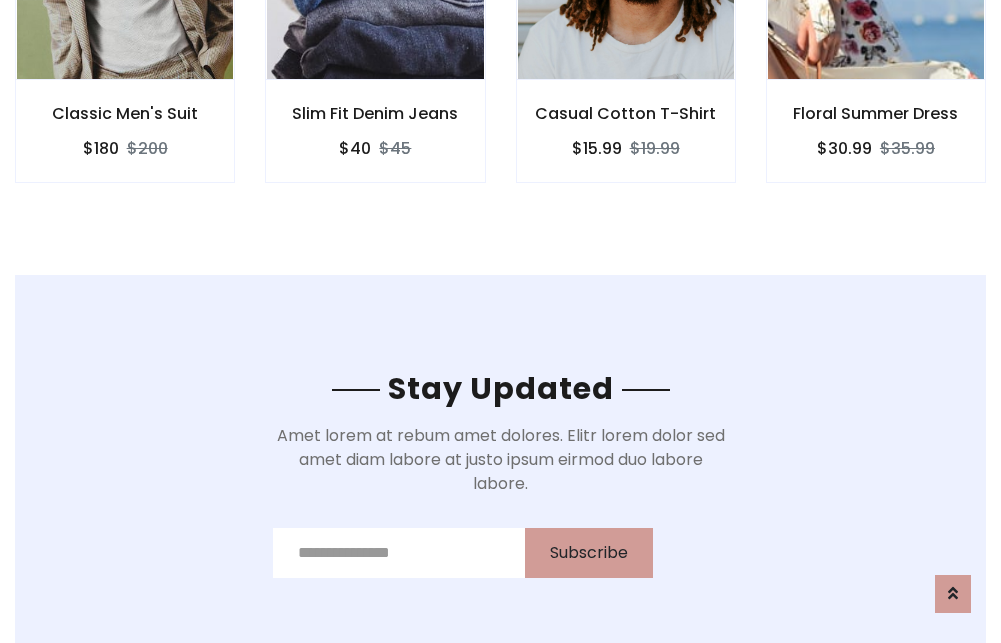 scroll, scrollTop: 3012, scrollLeft: 0, axis: vertical 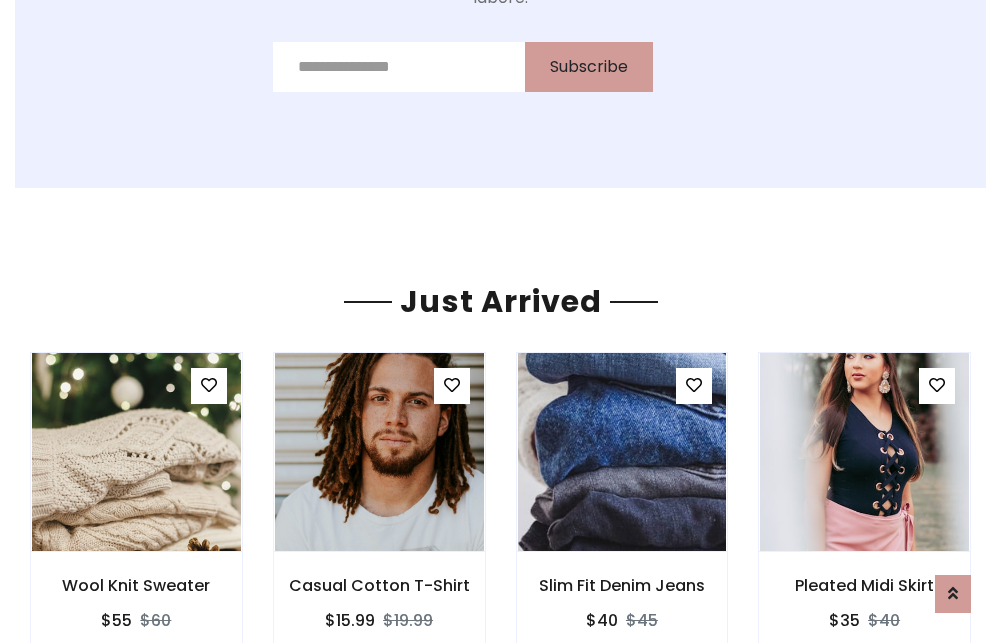 click on "Casual Cotton T-Shirt
$15.99
$19.99" at bounding box center [626, -441] 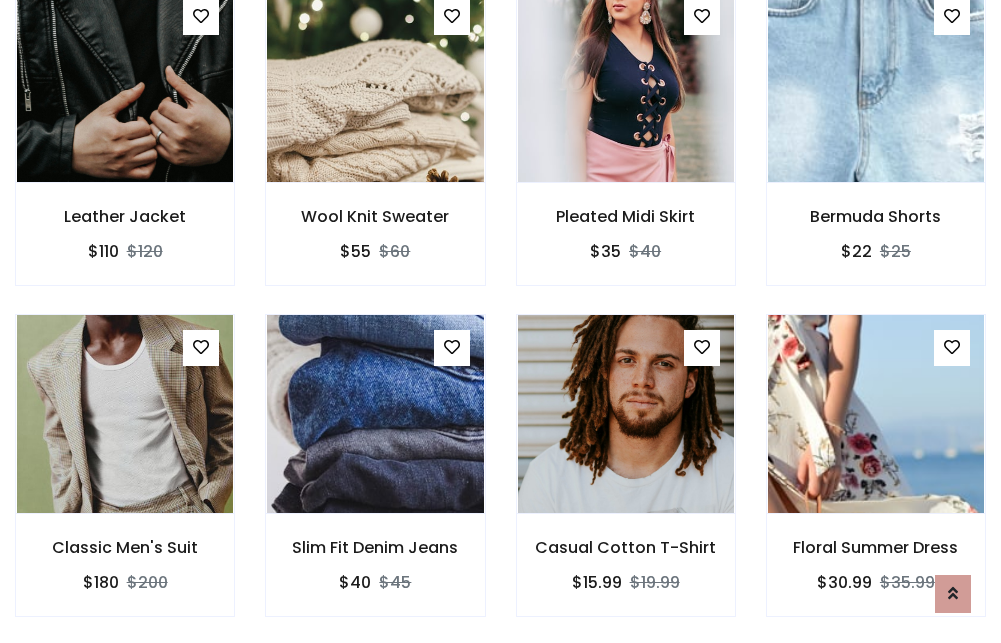 click on "Casual Cotton T-Shirt
$15.99
$19.99" at bounding box center [626, 479] 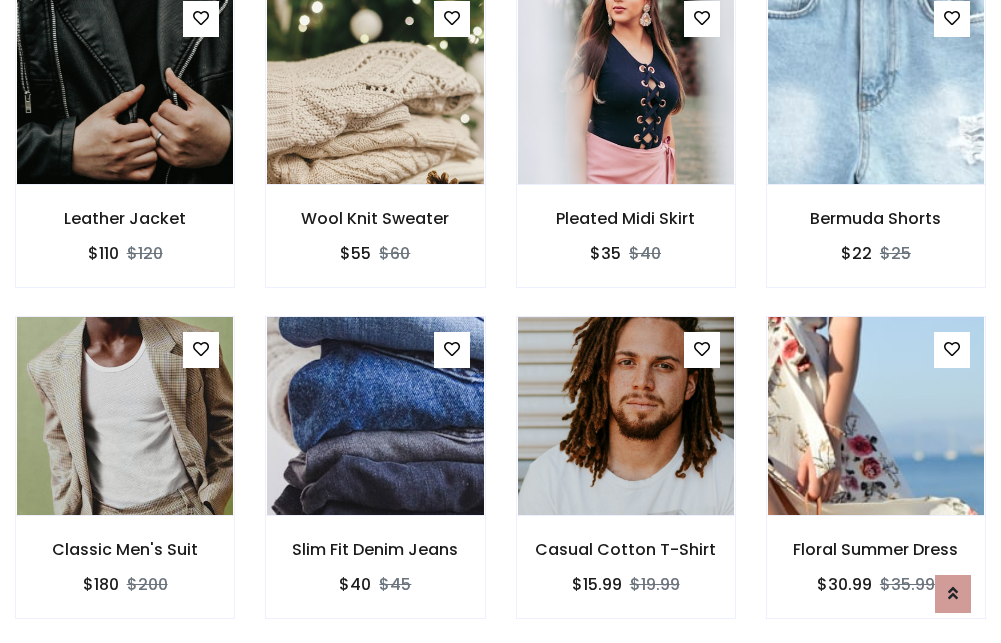 click on "Casual Cotton T-Shirt
$15.99
$19.99" at bounding box center (626, 481) 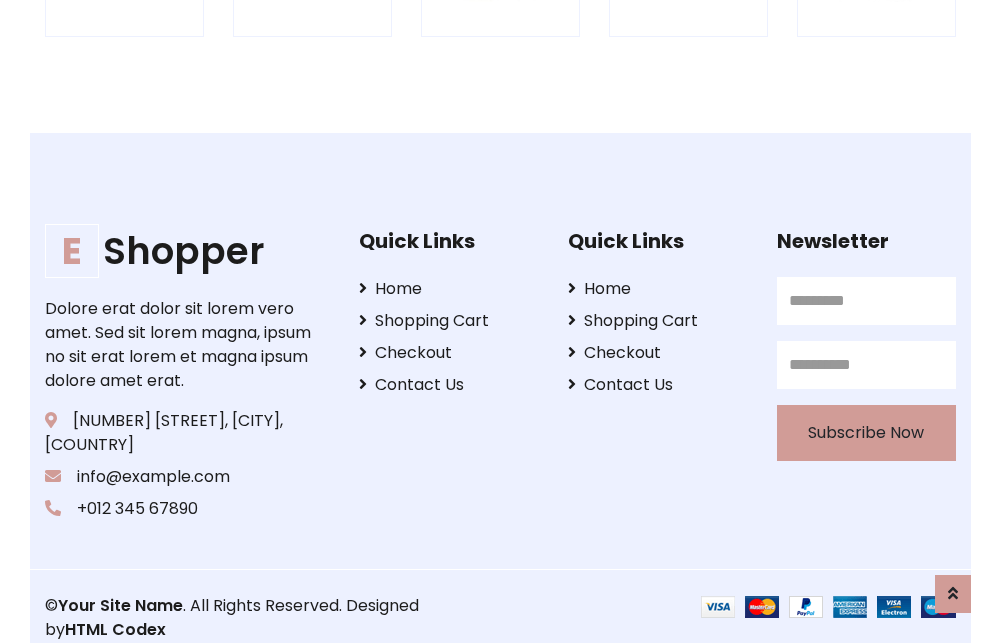scroll, scrollTop: 3807, scrollLeft: 0, axis: vertical 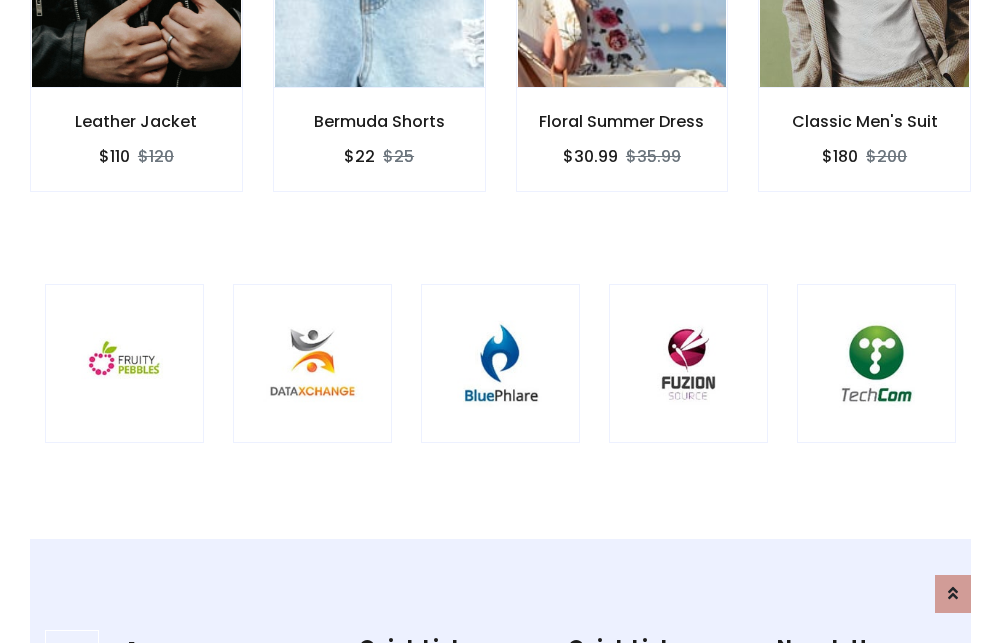 click at bounding box center [500, 363] 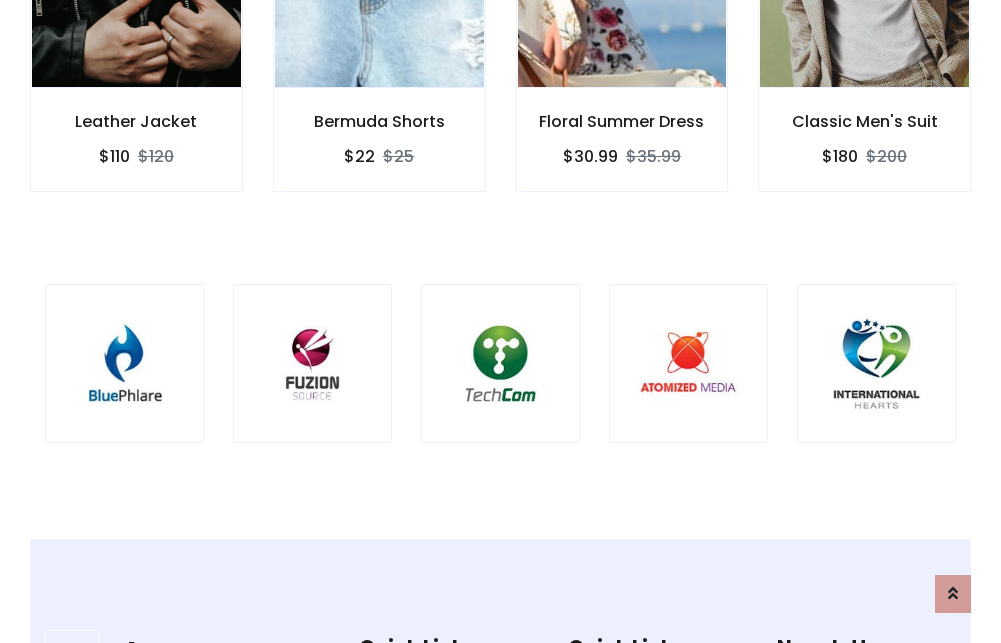 click at bounding box center (500, 363) 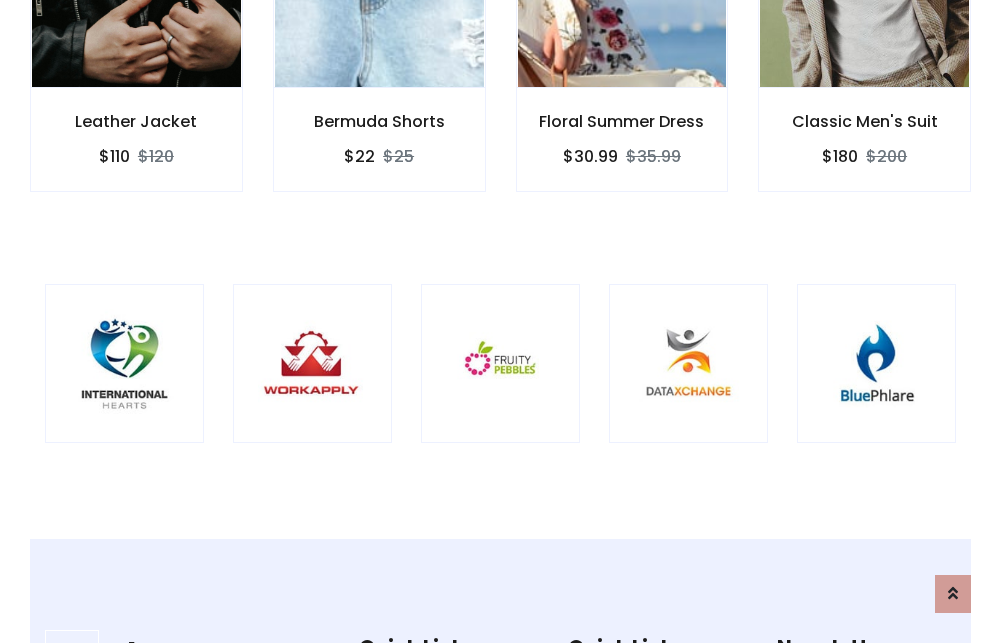 scroll, scrollTop: 0, scrollLeft: 0, axis: both 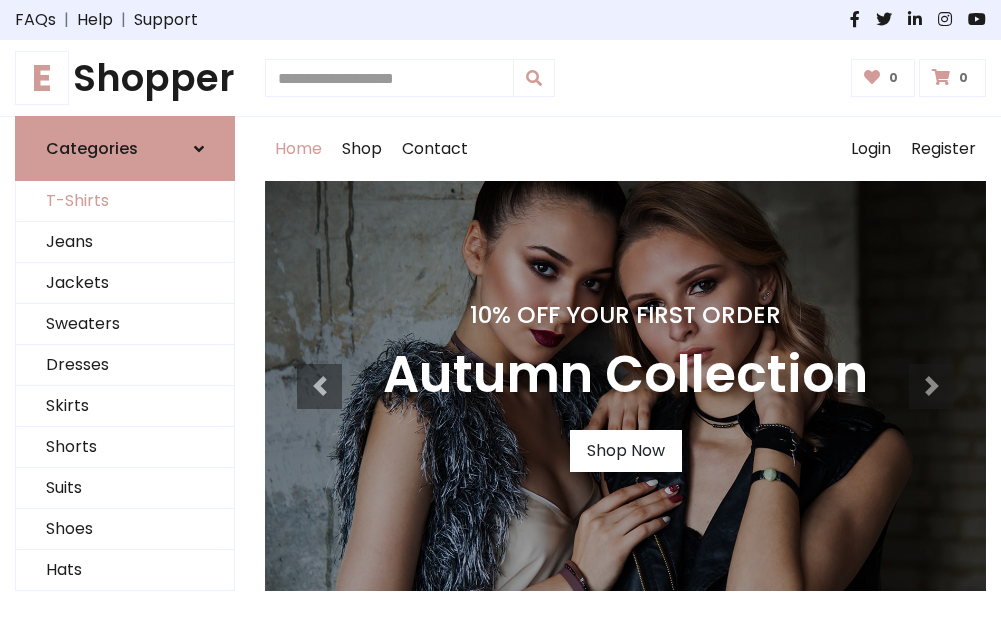 click on "T-Shirts" at bounding box center [125, 201] 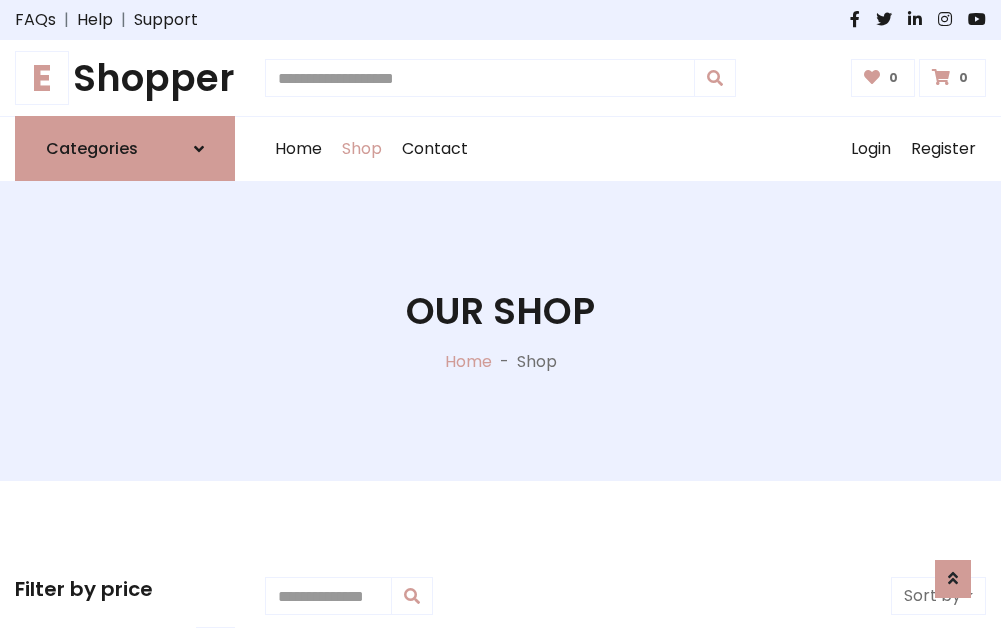 scroll, scrollTop: 802, scrollLeft: 0, axis: vertical 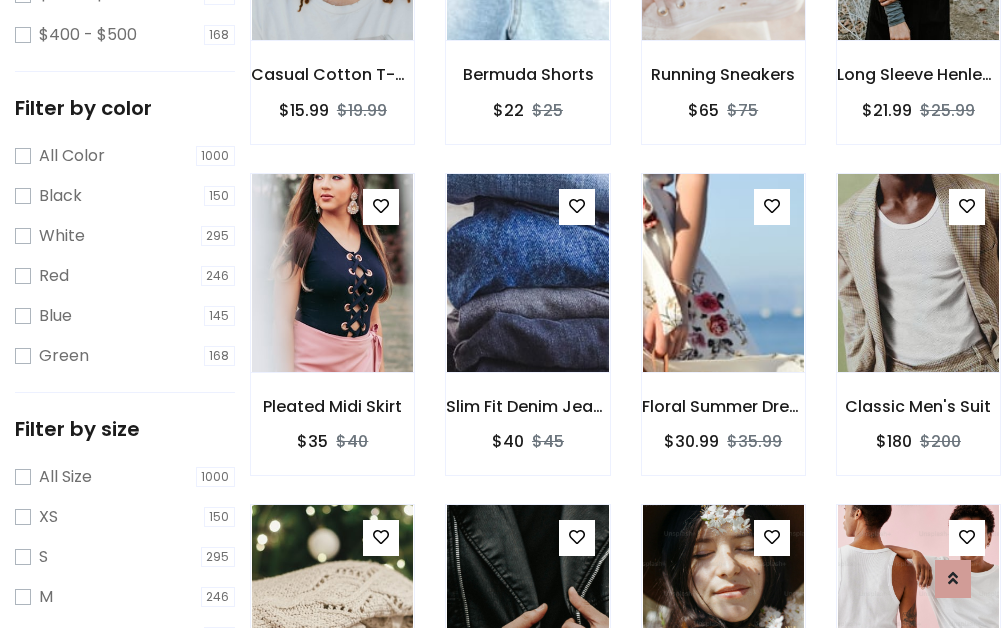 click at bounding box center (723, -59) 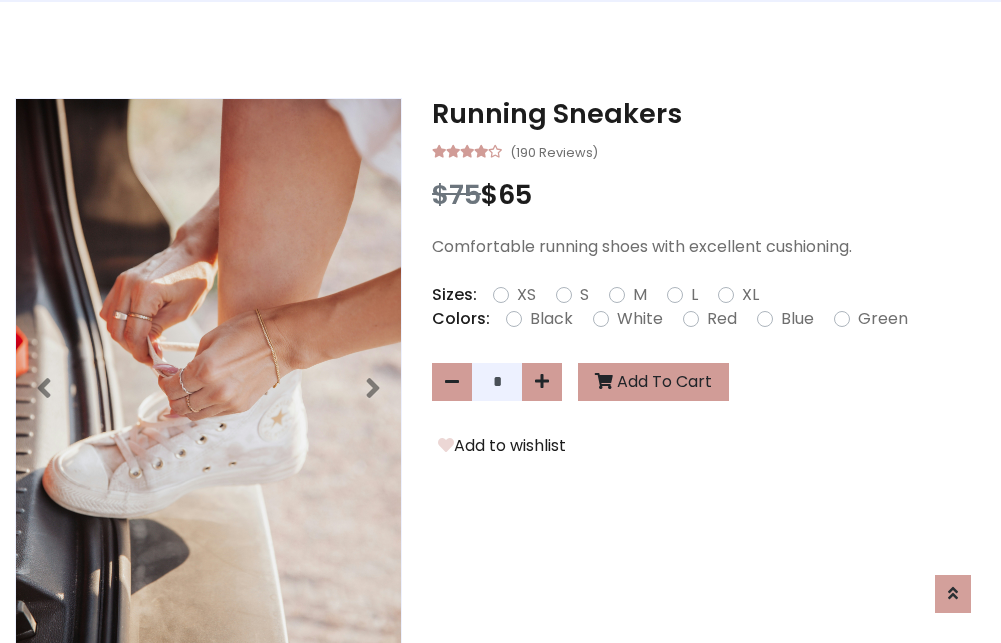 scroll, scrollTop: 0, scrollLeft: 0, axis: both 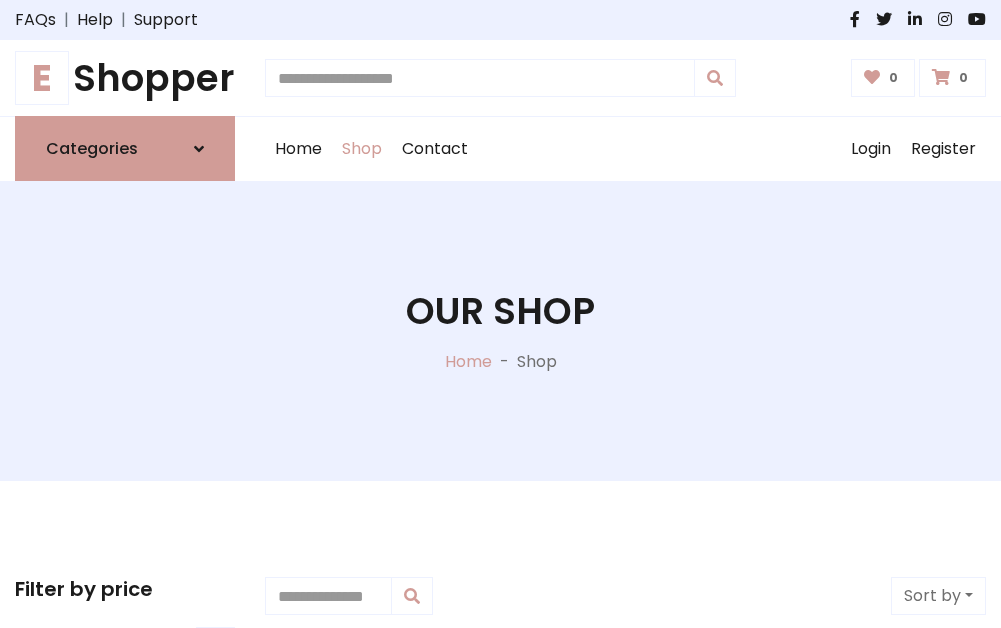 click on "E Shopper" at bounding box center (125, 78) 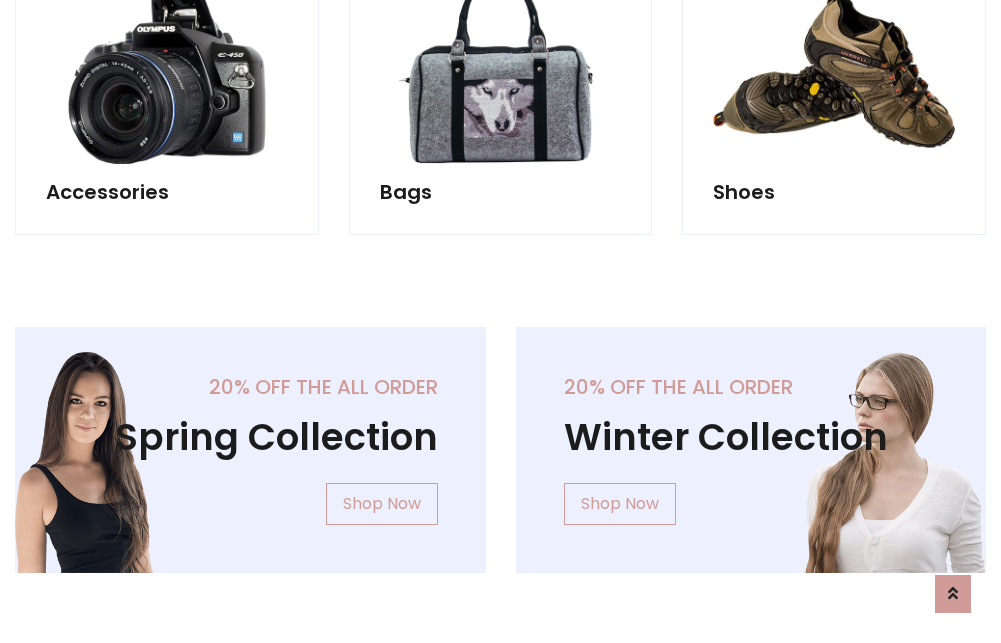 scroll, scrollTop: 1943, scrollLeft: 0, axis: vertical 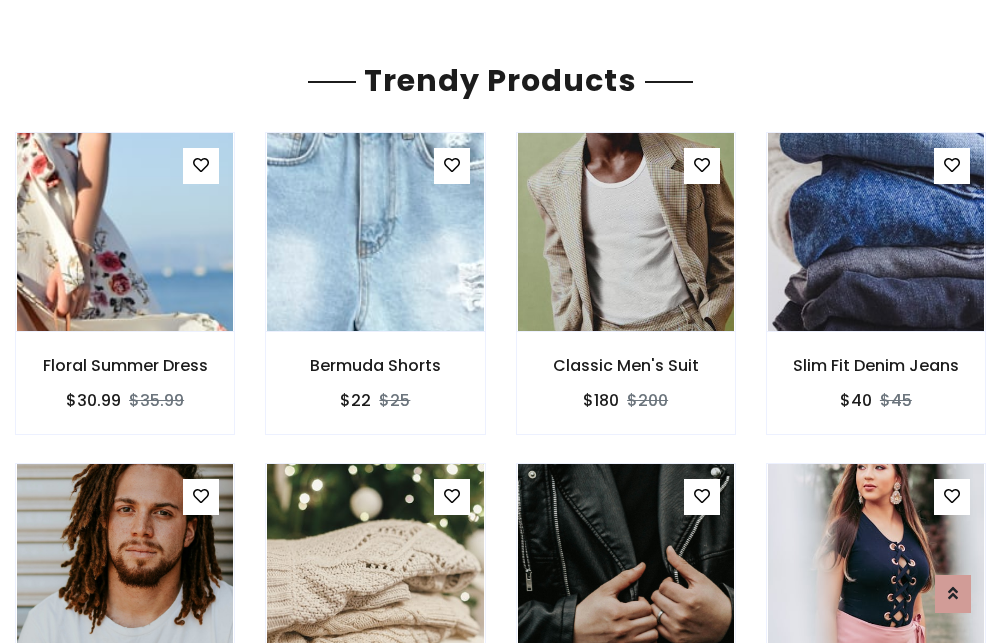 click on "Shop" at bounding box center [362, -1794] 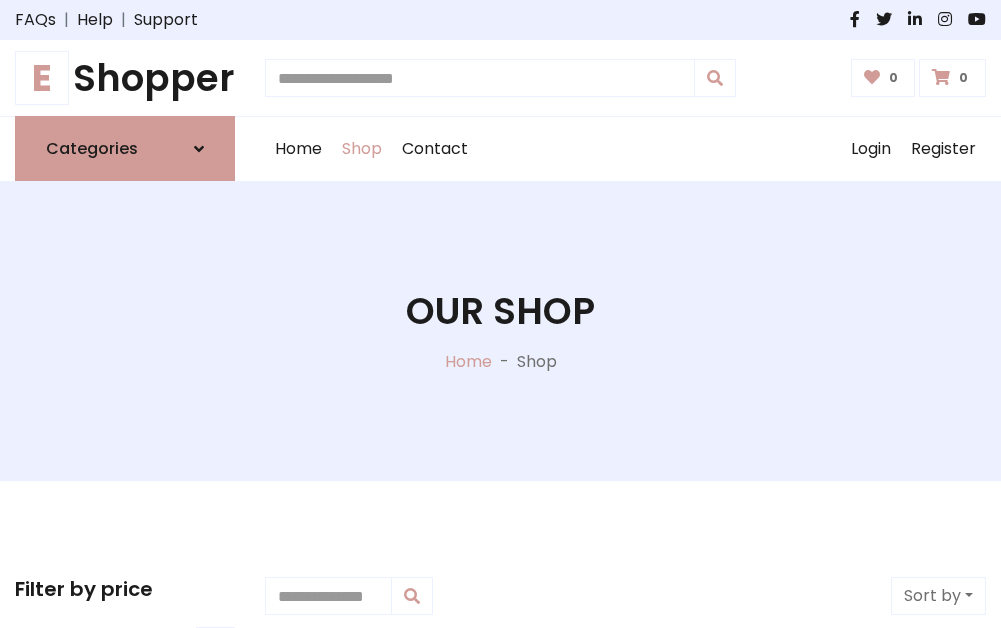 scroll, scrollTop: 0, scrollLeft: 0, axis: both 